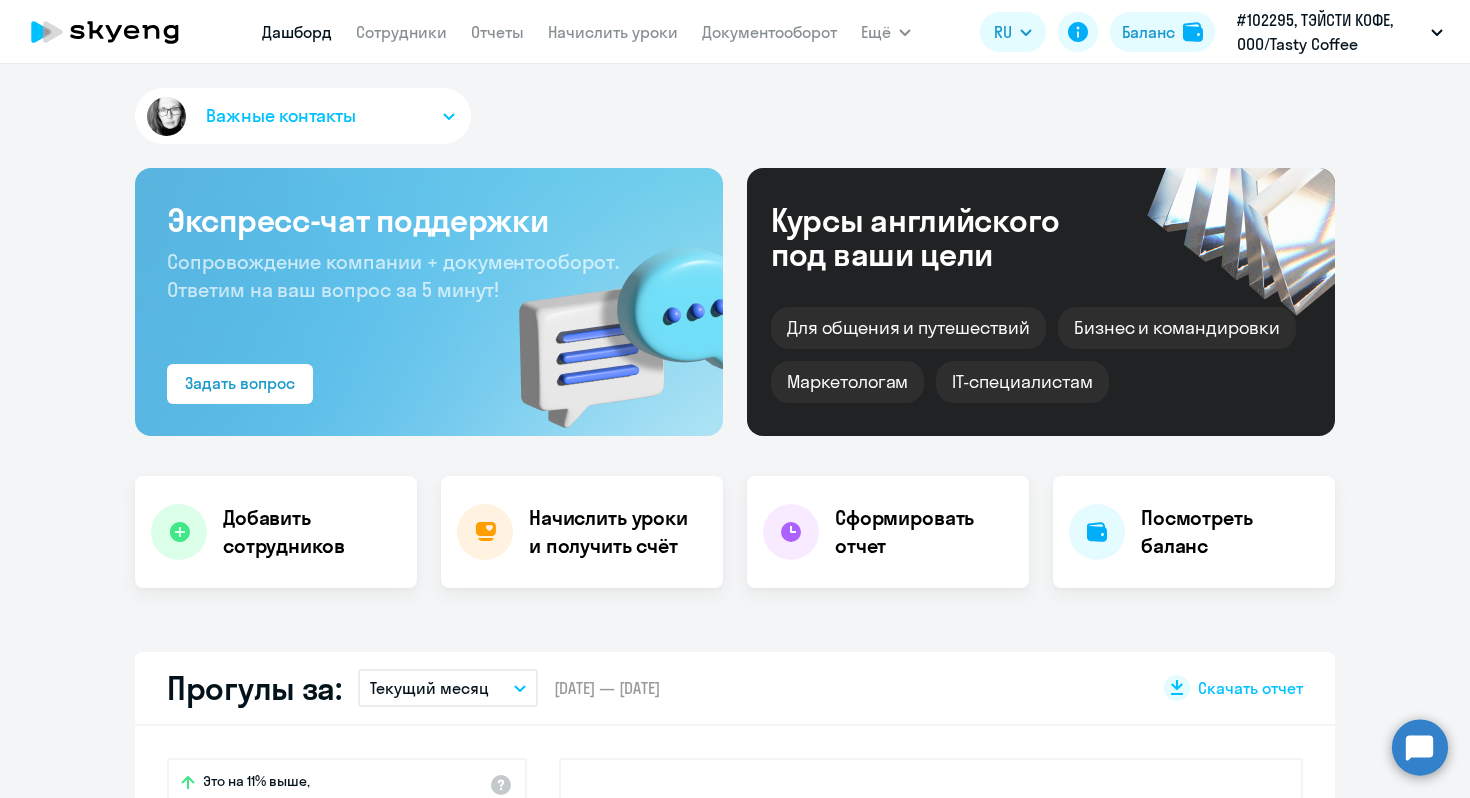 select on "30" 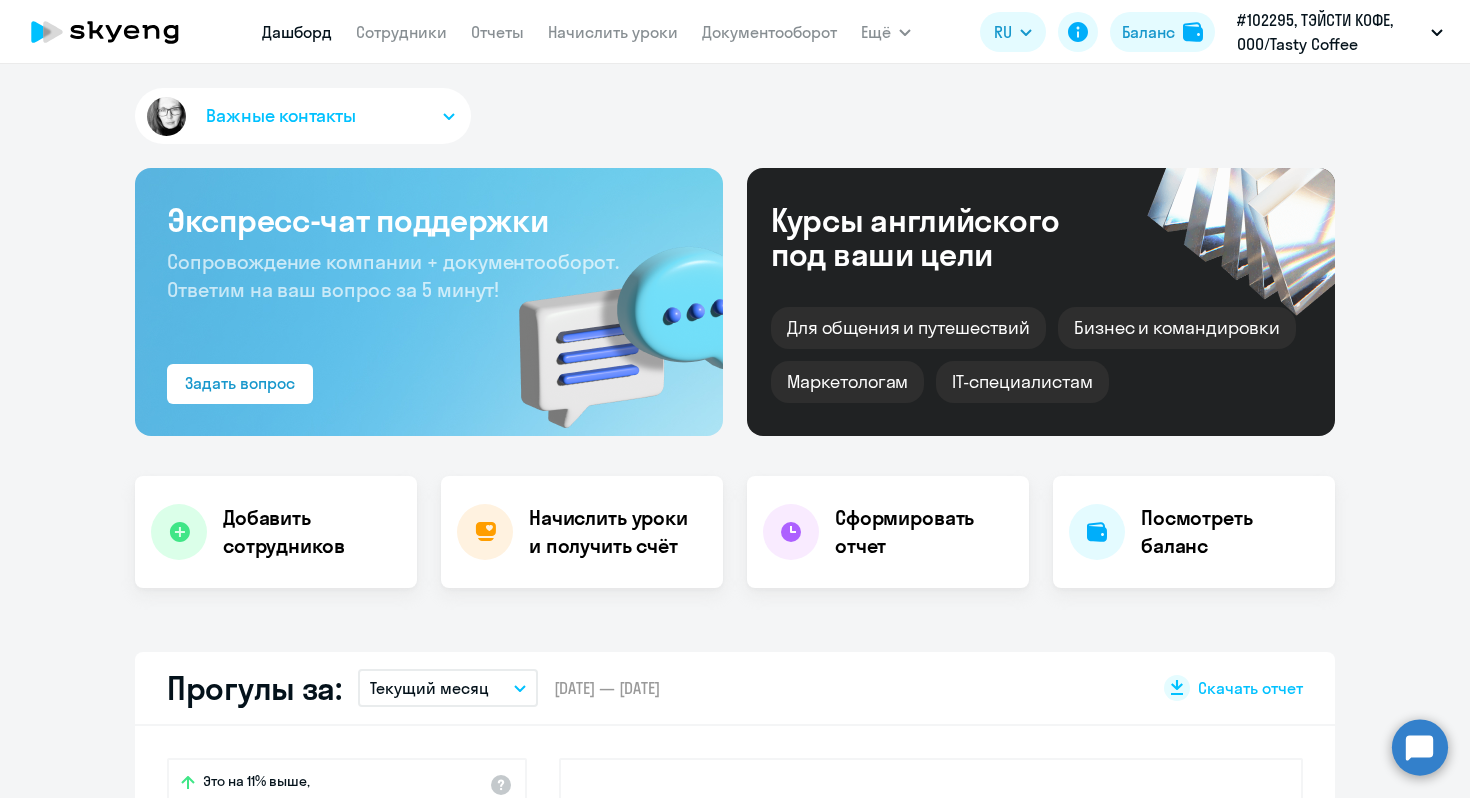 scroll, scrollTop: 0, scrollLeft: 0, axis: both 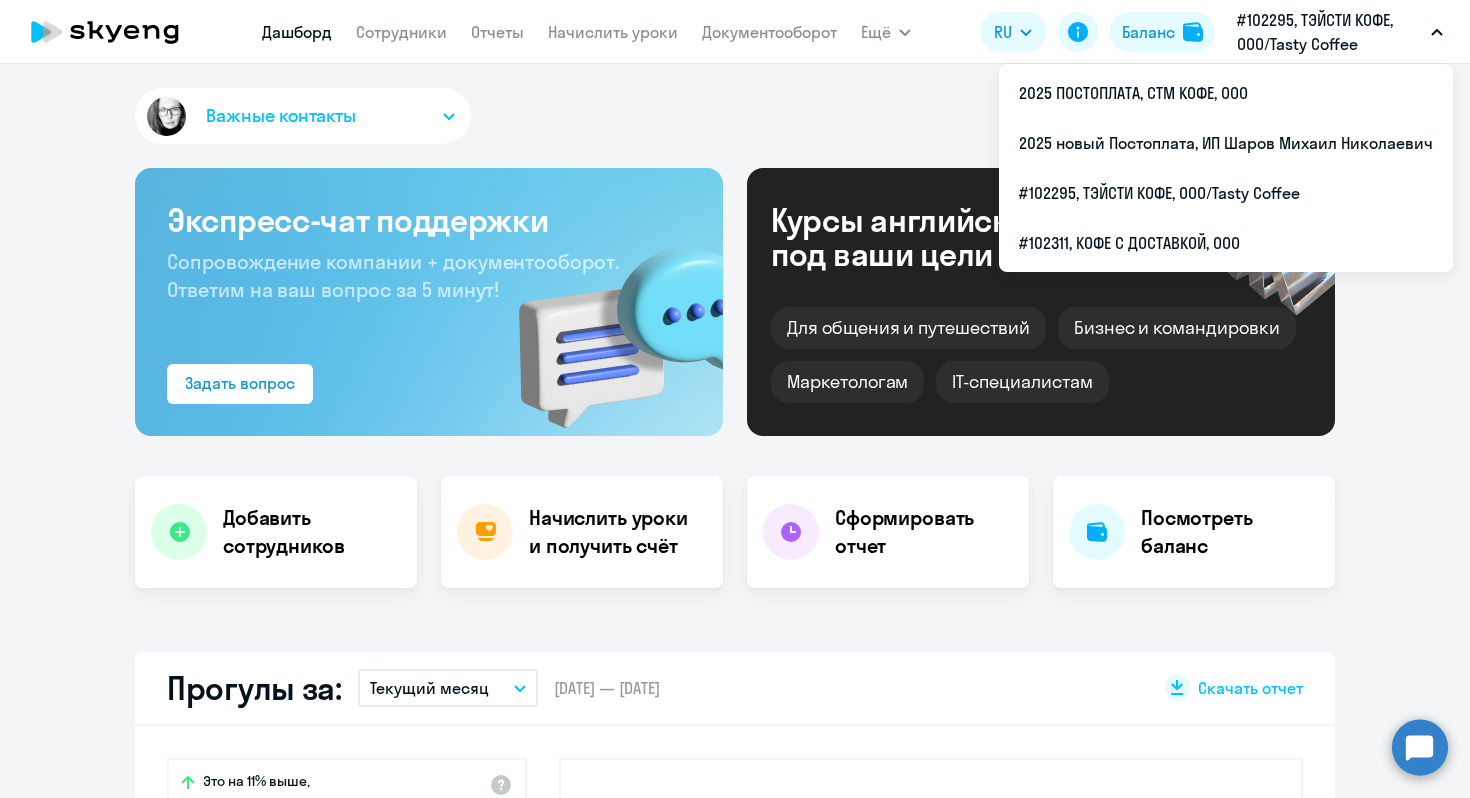 click on "#102295, ТЭЙСТИ КОФЕ, ООО/Tasty Coffee" at bounding box center (1330, 32) 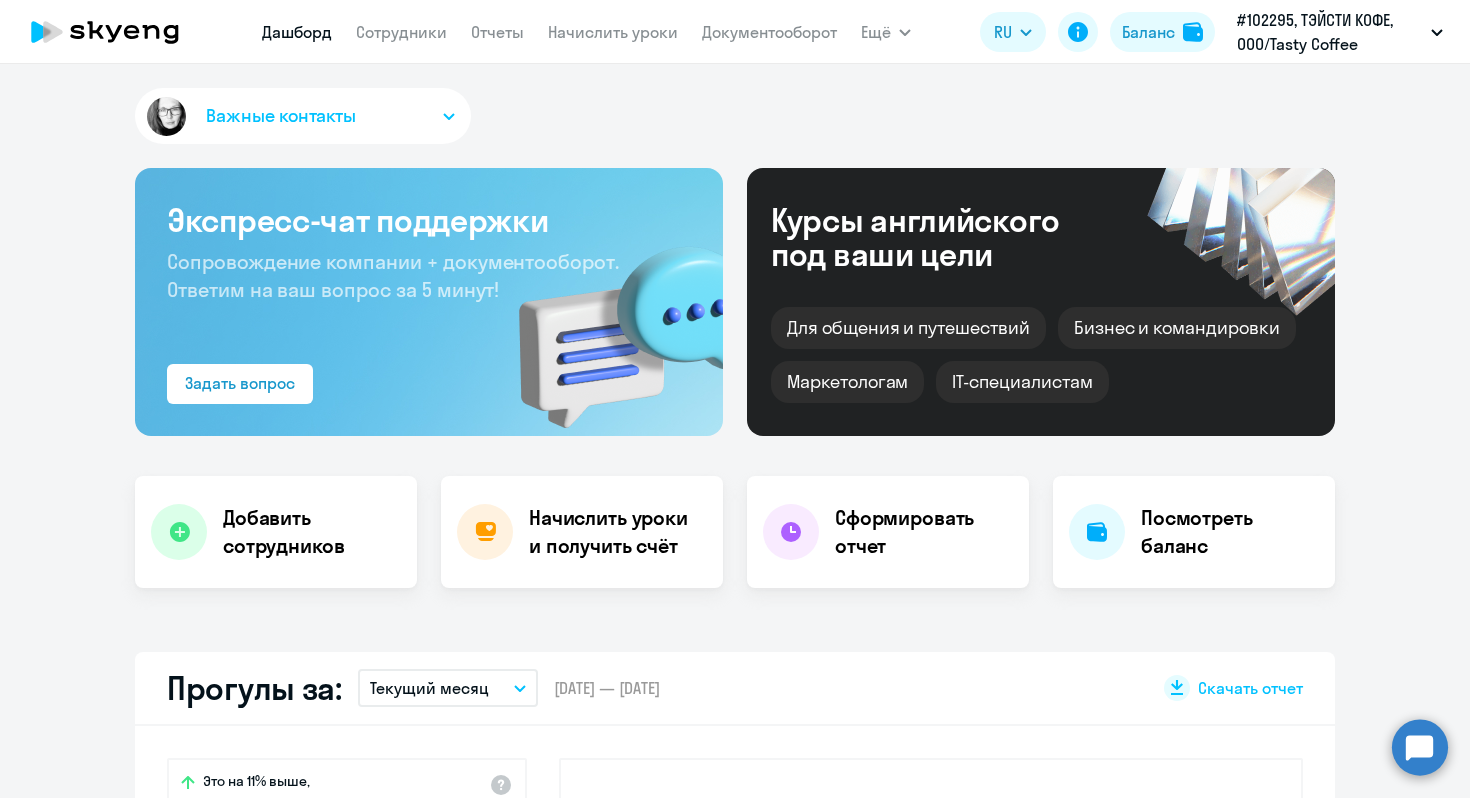 click on "#102295, ТЭЙСТИ КОФЕ, ООО/Tasty Coffee" at bounding box center [1330, 32] 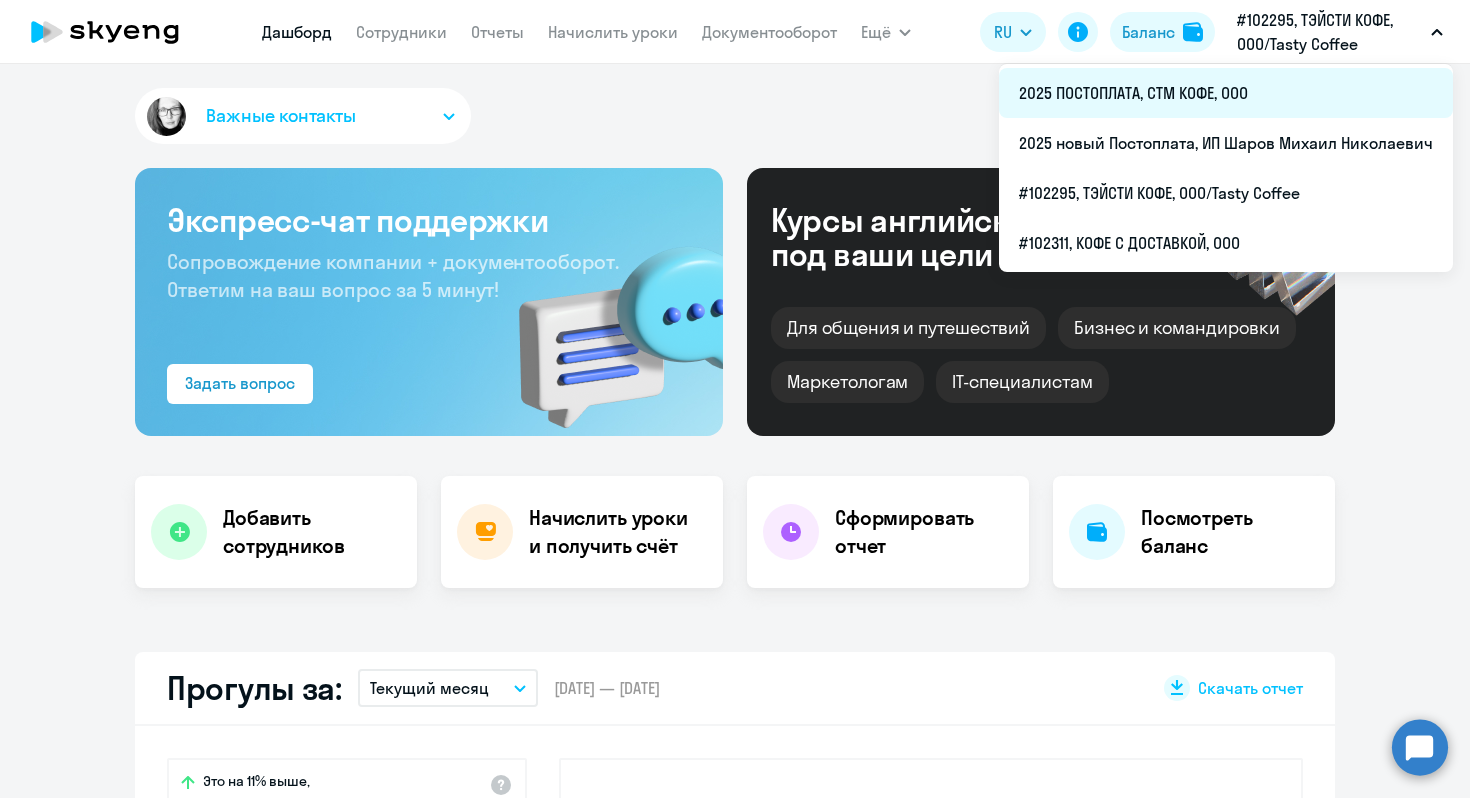 click on "2025 ПОСТОПЛАТА, СТМ КОФЕ, ООО" at bounding box center (1226, 93) 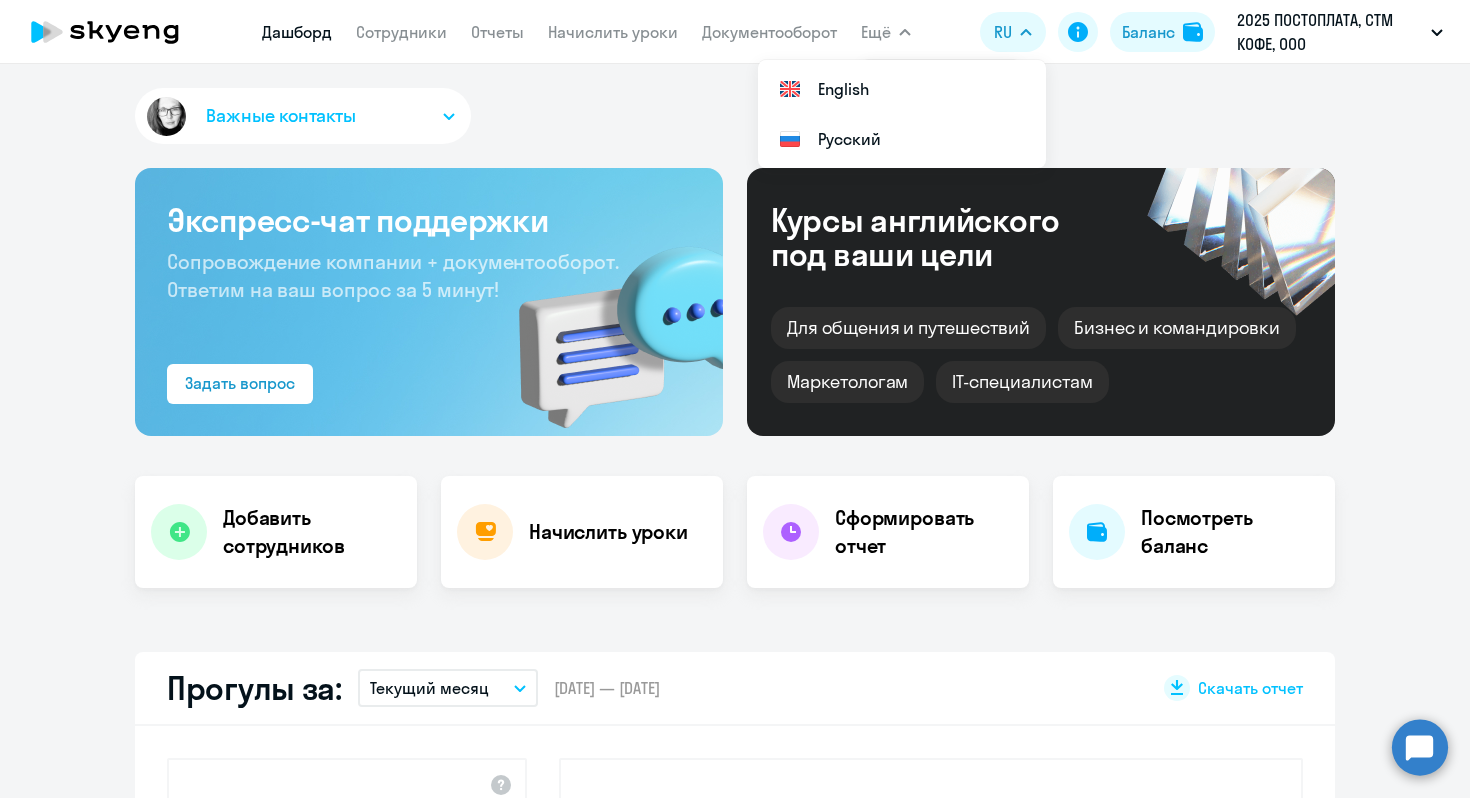 click on "Дашборд
Сотрудники
Отчеты
Начислить уроки
Документооборот" 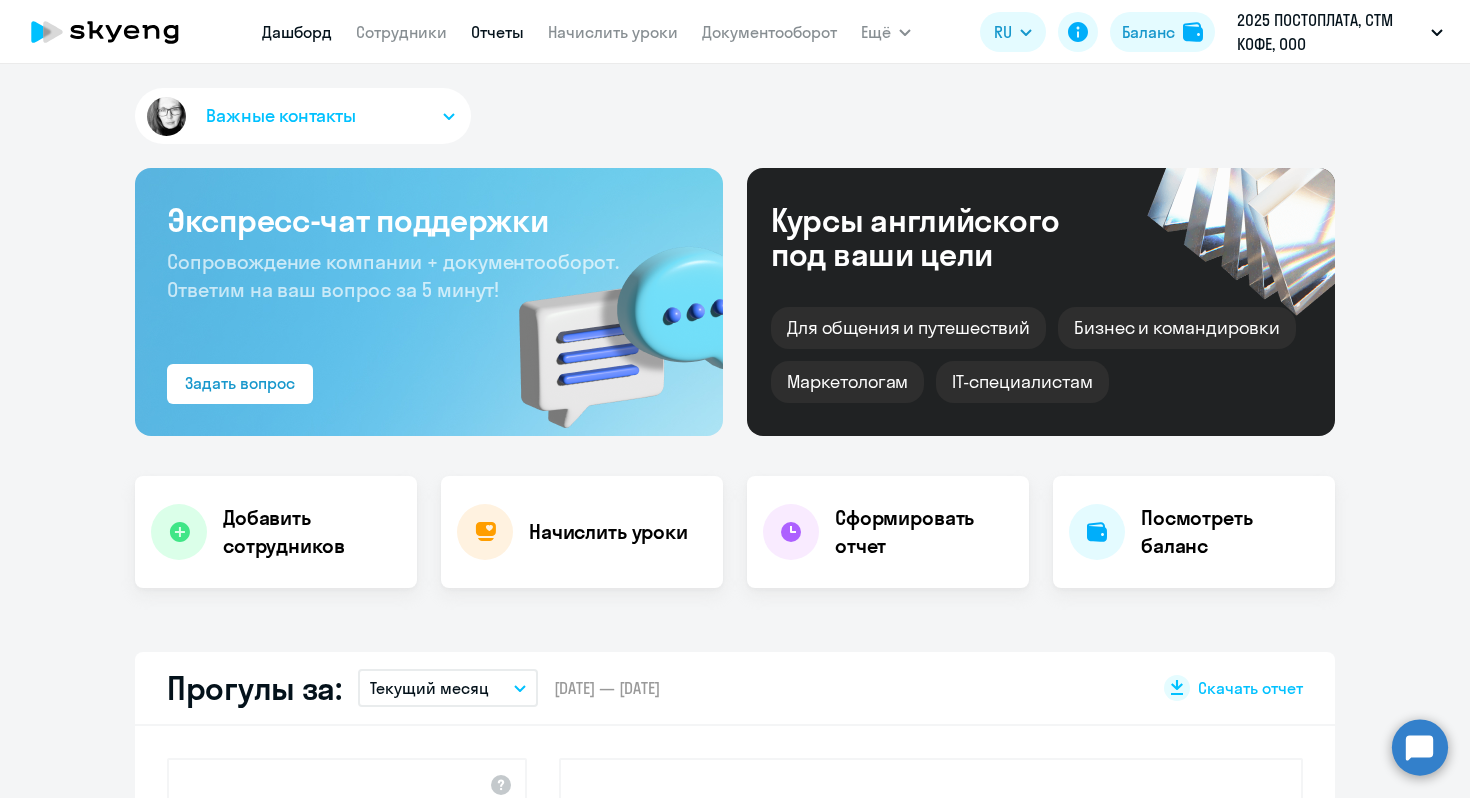 click on "Отчеты" at bounding box center [497, 32] 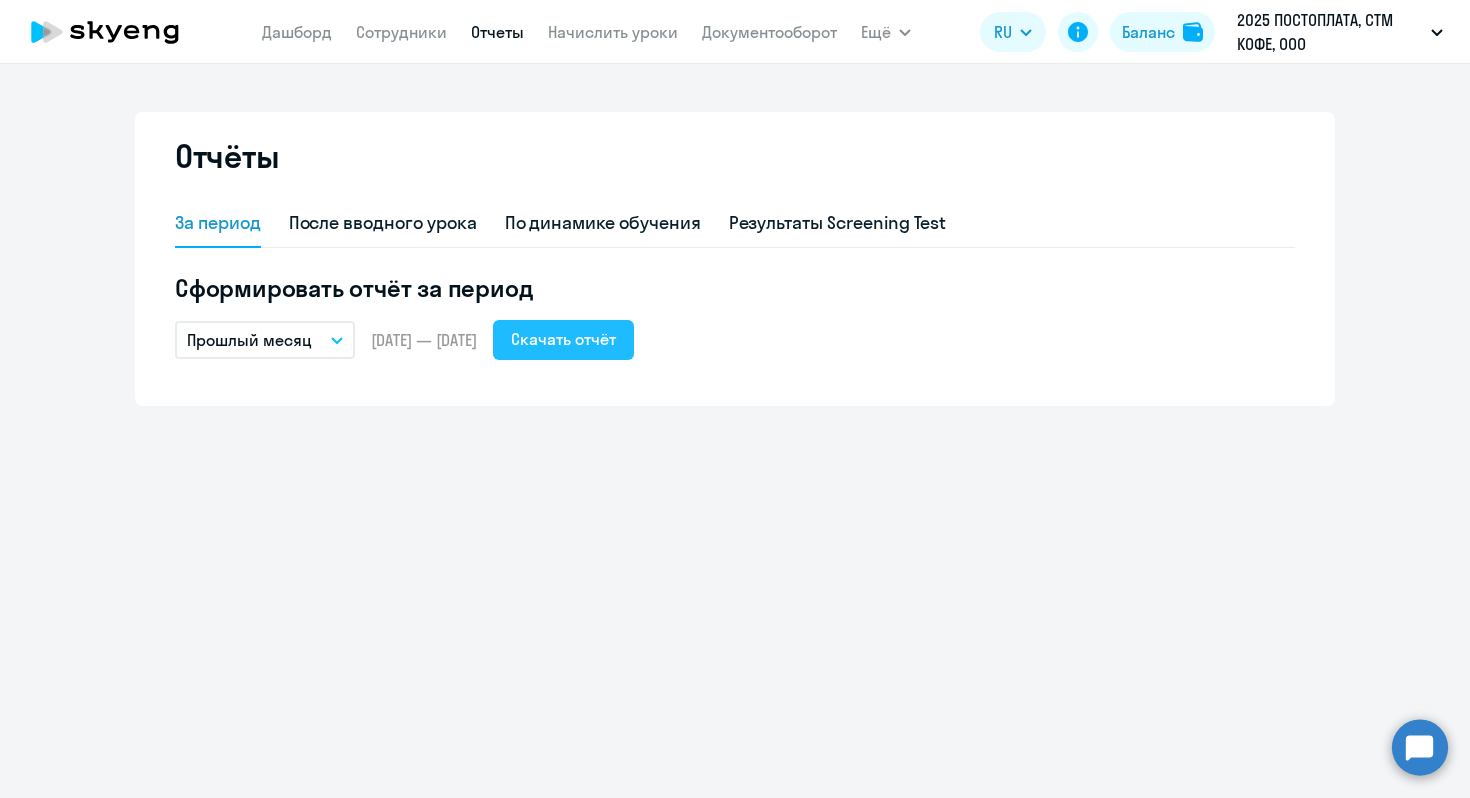 click on "Скачать отчёт" 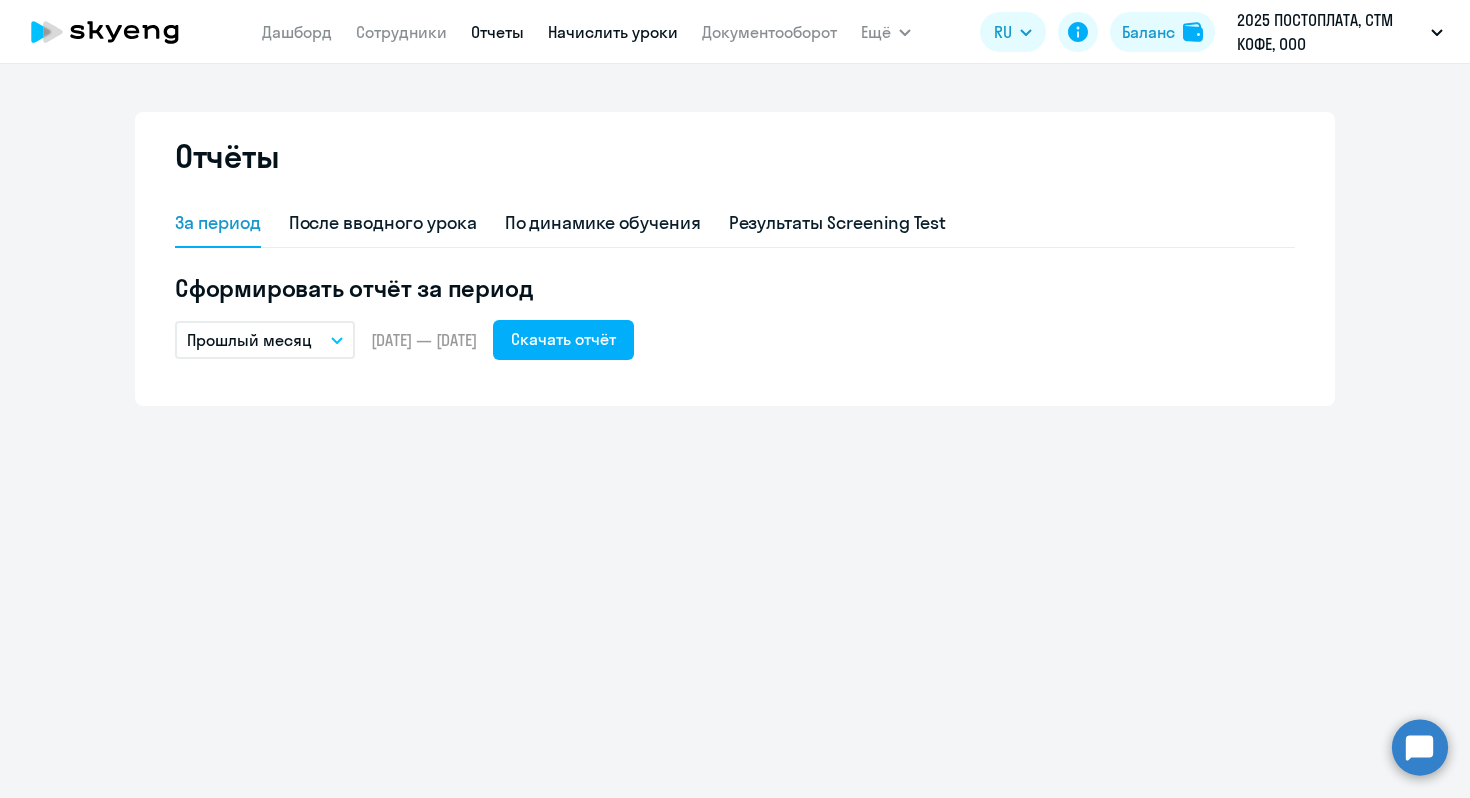 click on "Начислить уроки" at bounding box center (613, 32) 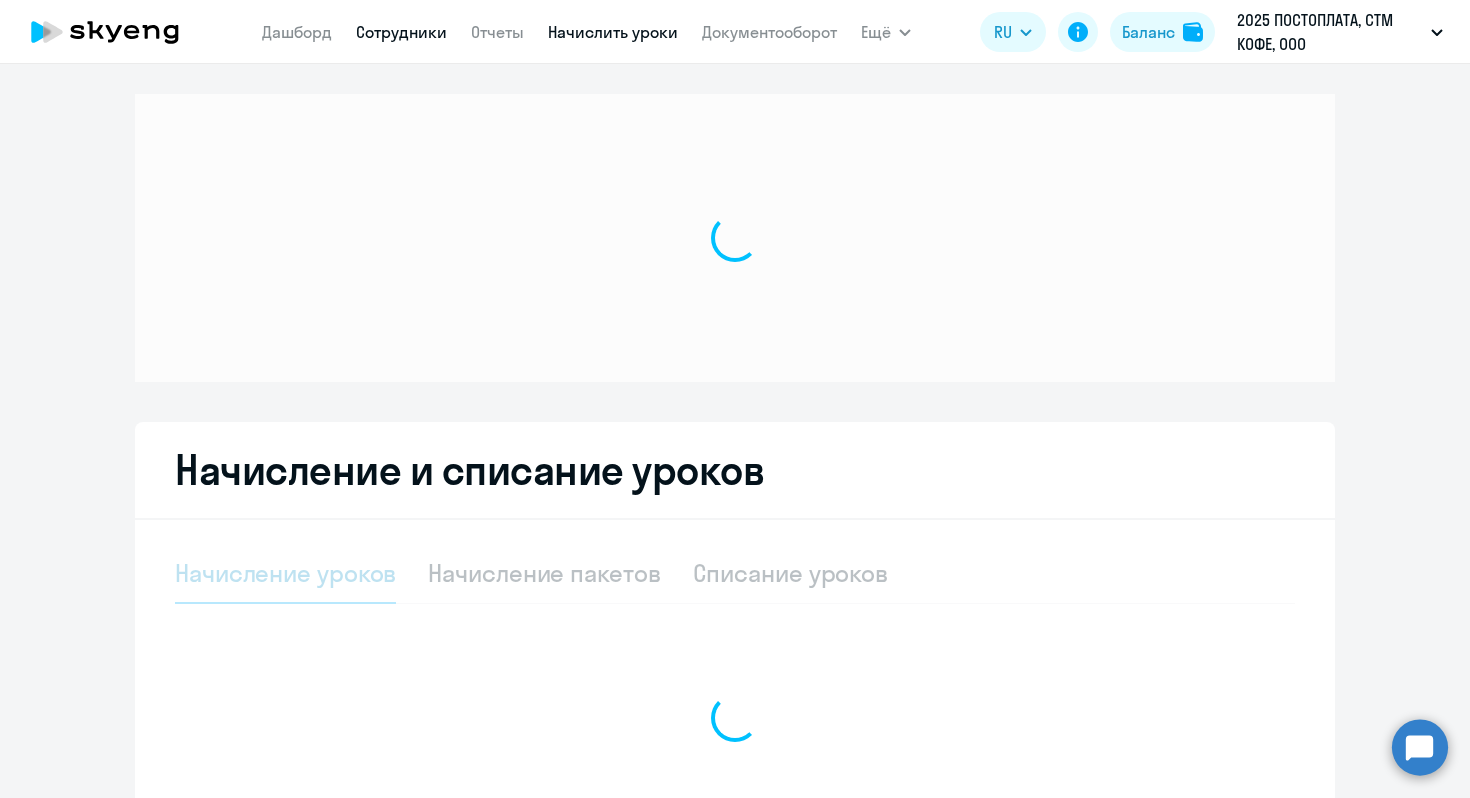 click on "Сотрудники" at bounding box center [401, 32] 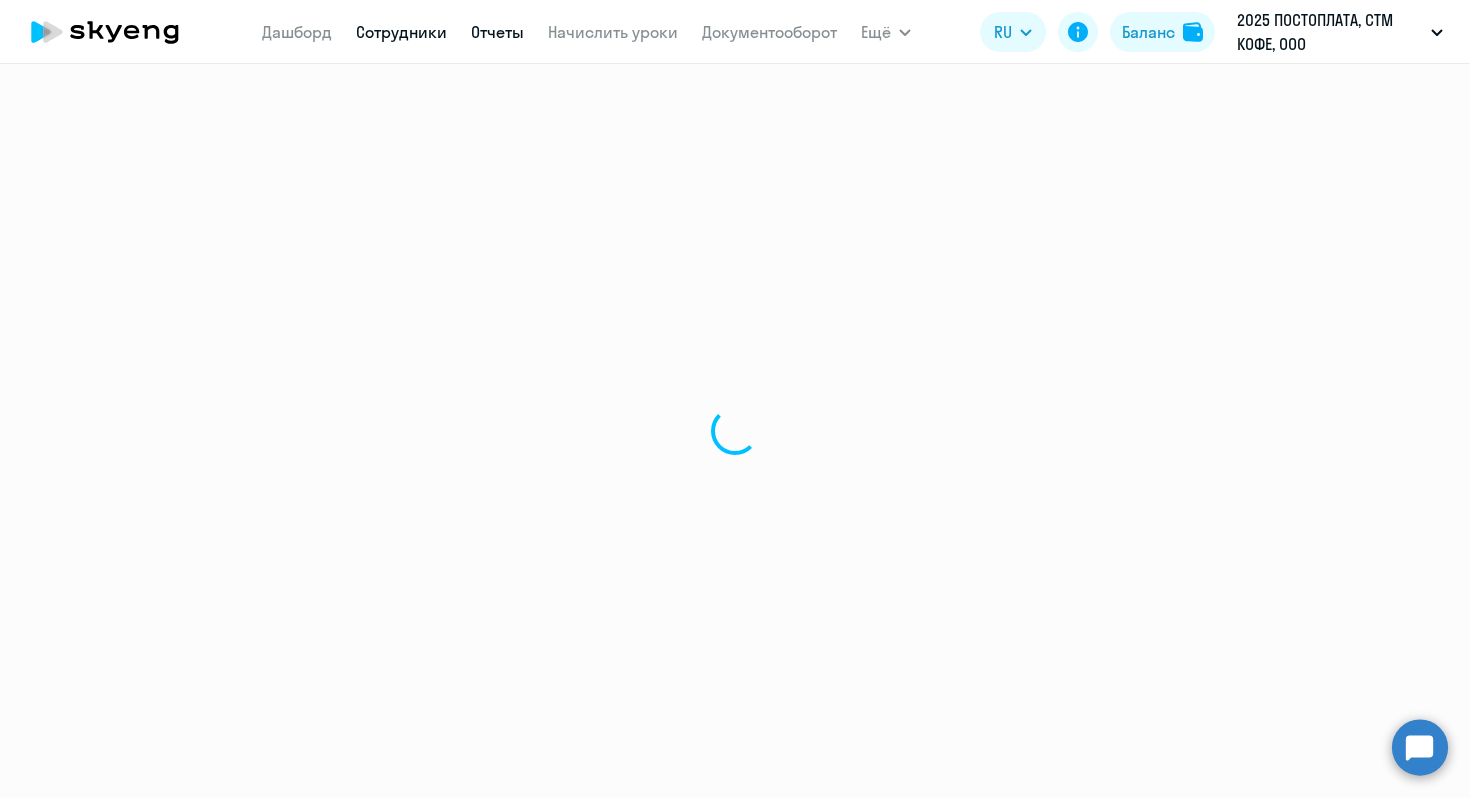 click on "Отчеты" at bounding box center (497, 32) 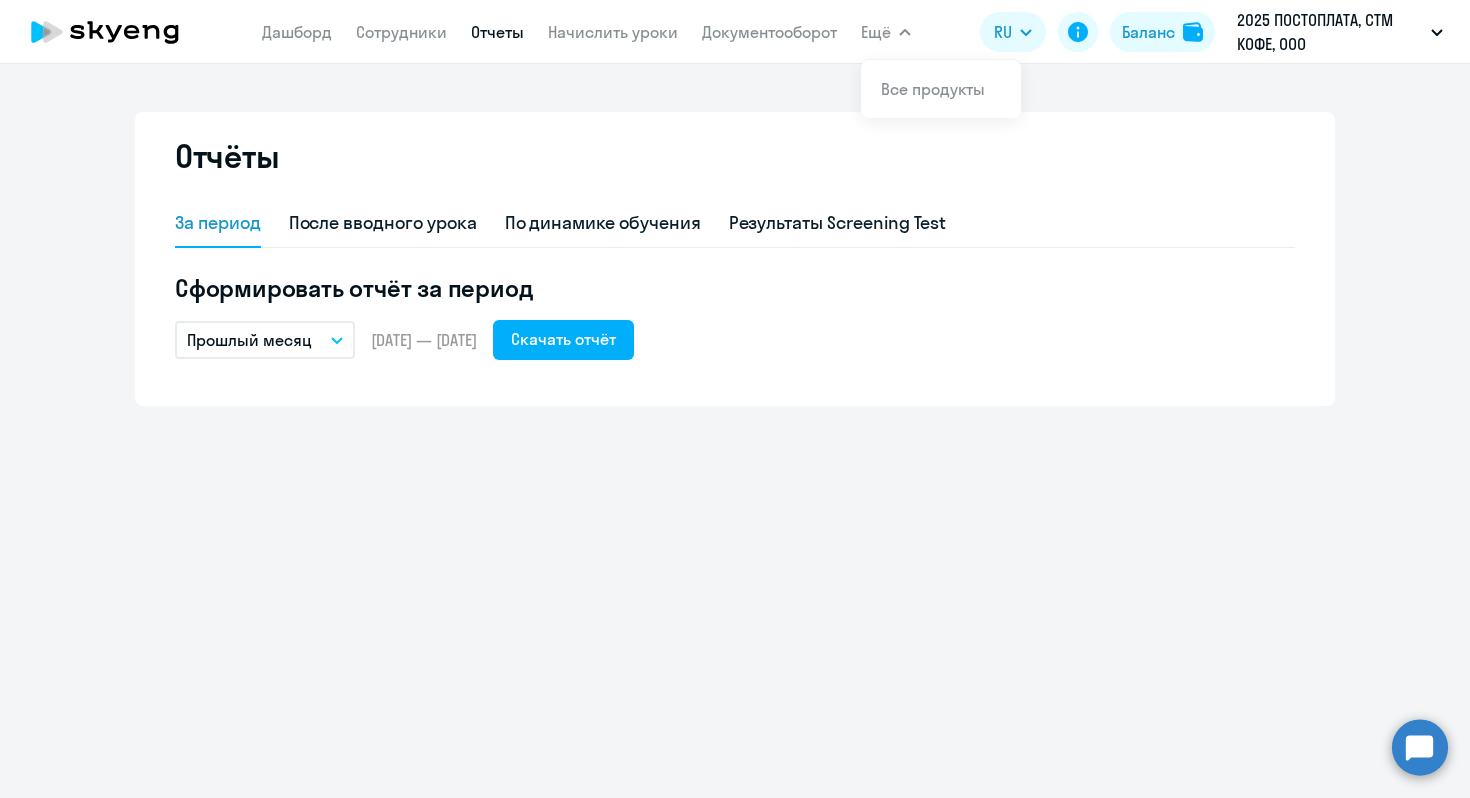 click on "Ещё" at bounding box center [886, 32] 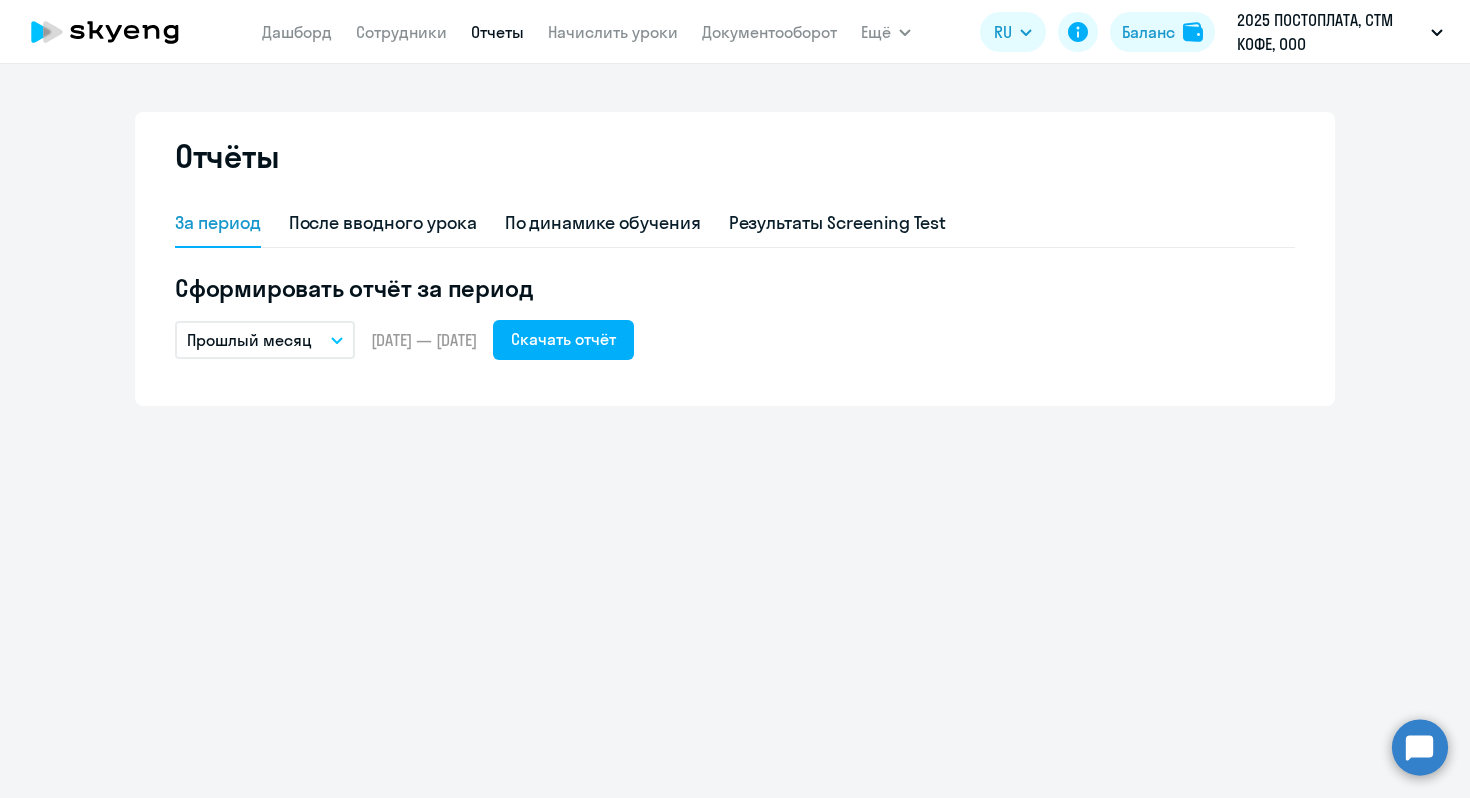 click on "Документооборот" at bounding box center [769, 32] 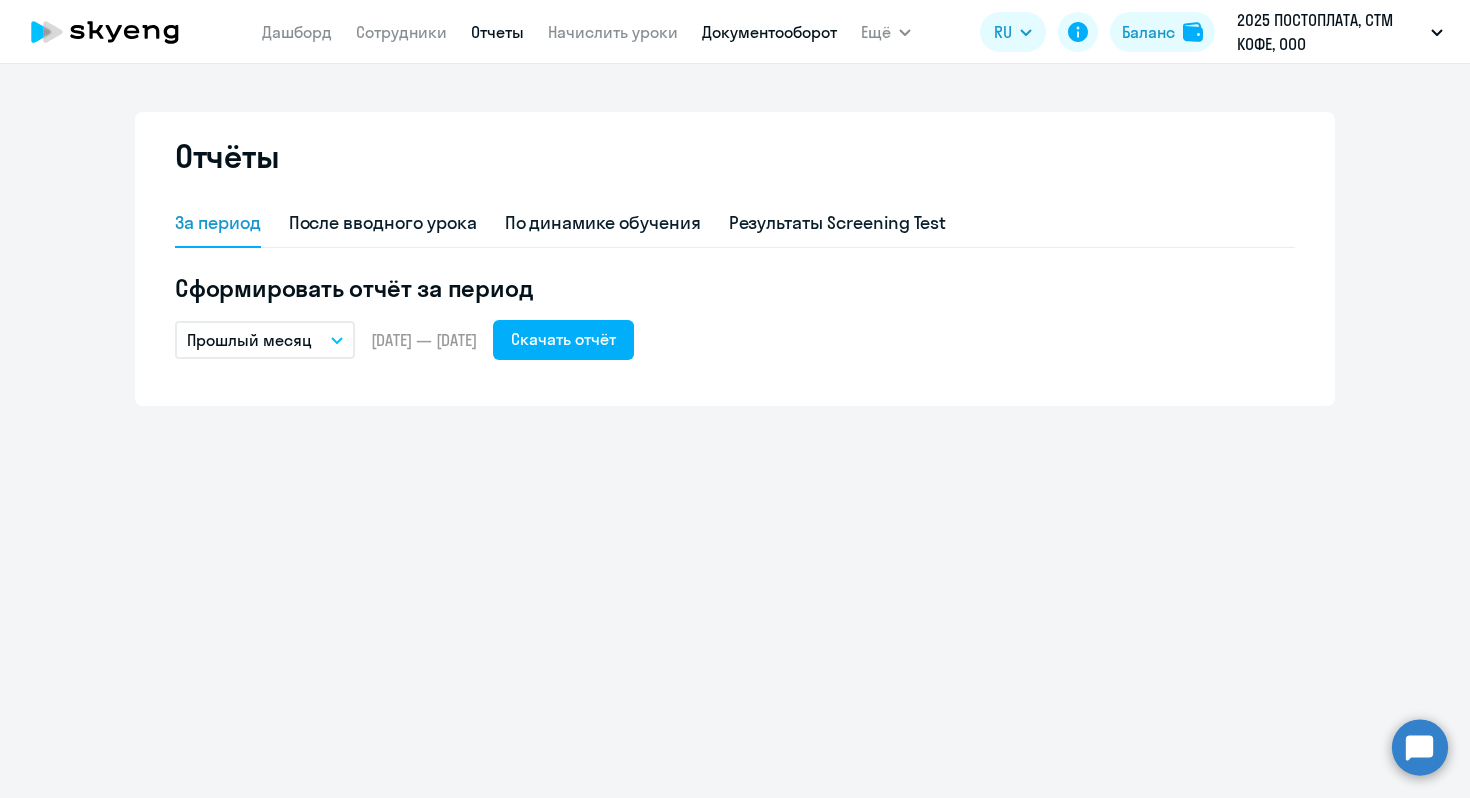 click on "Документооборот" at bounding box center (769, 32) 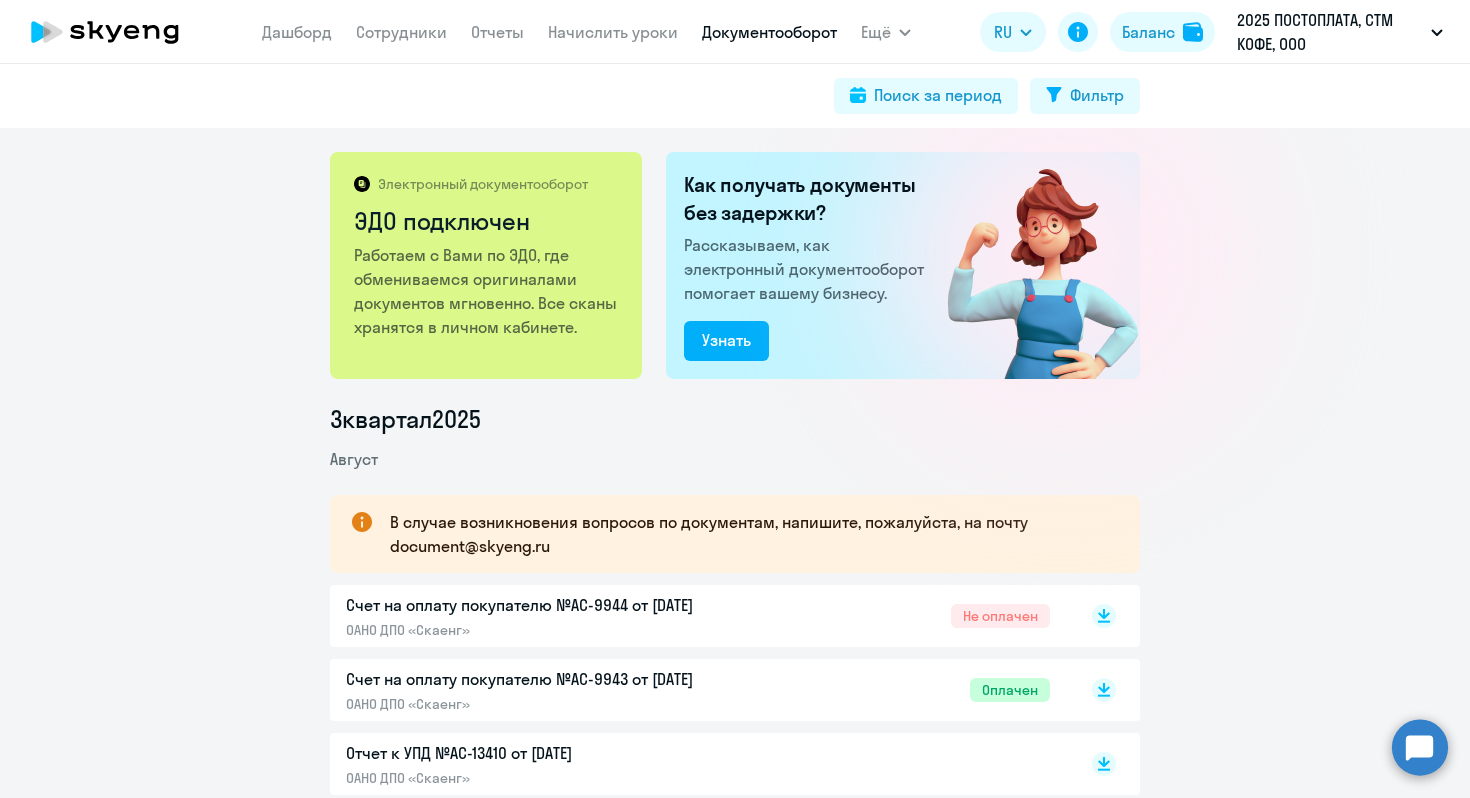 click on "Дашборд
Сотрудники
Отчеты
Начислить уроки
Документооборот" 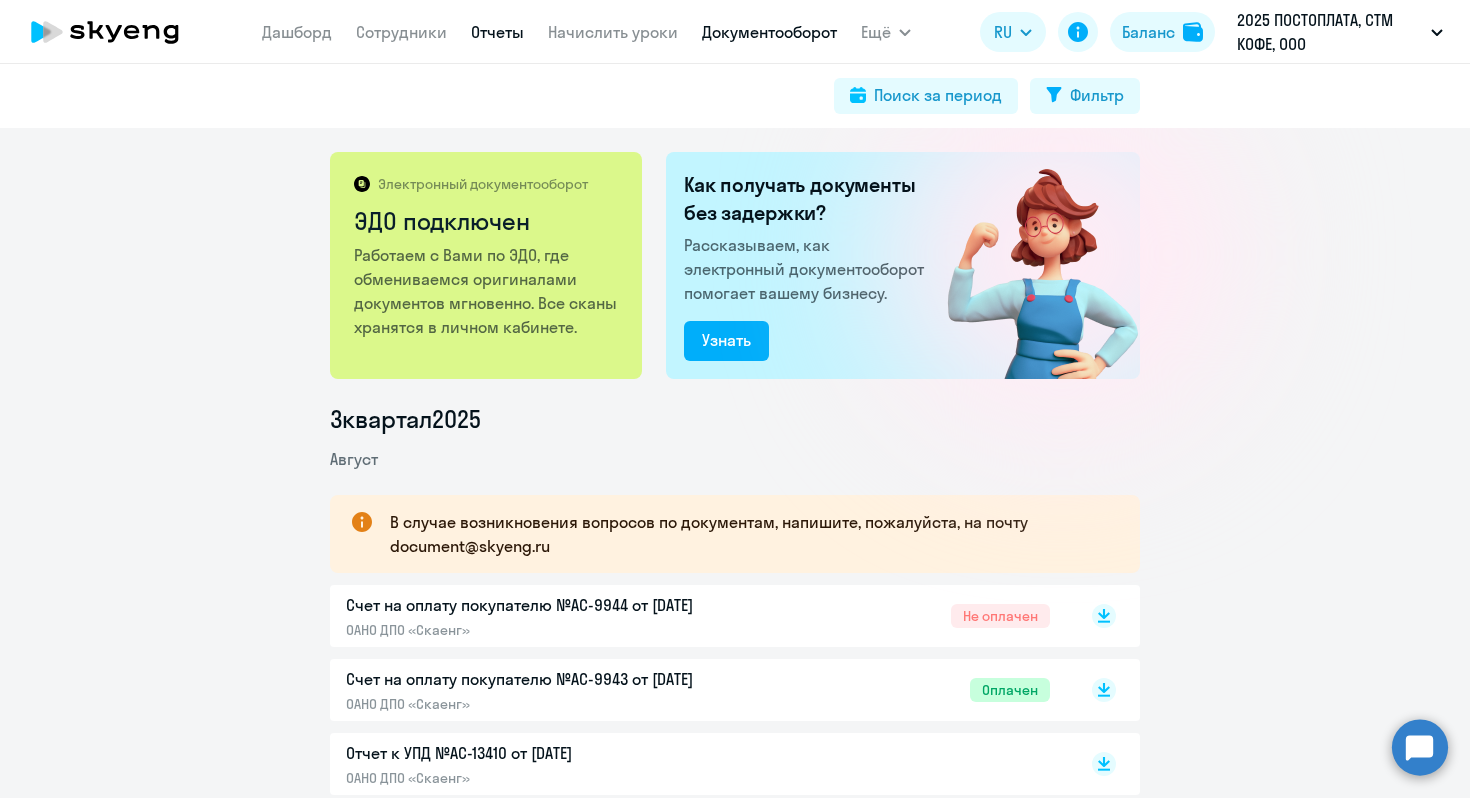 click on "Отчеты" at bounding box center (497, 32) 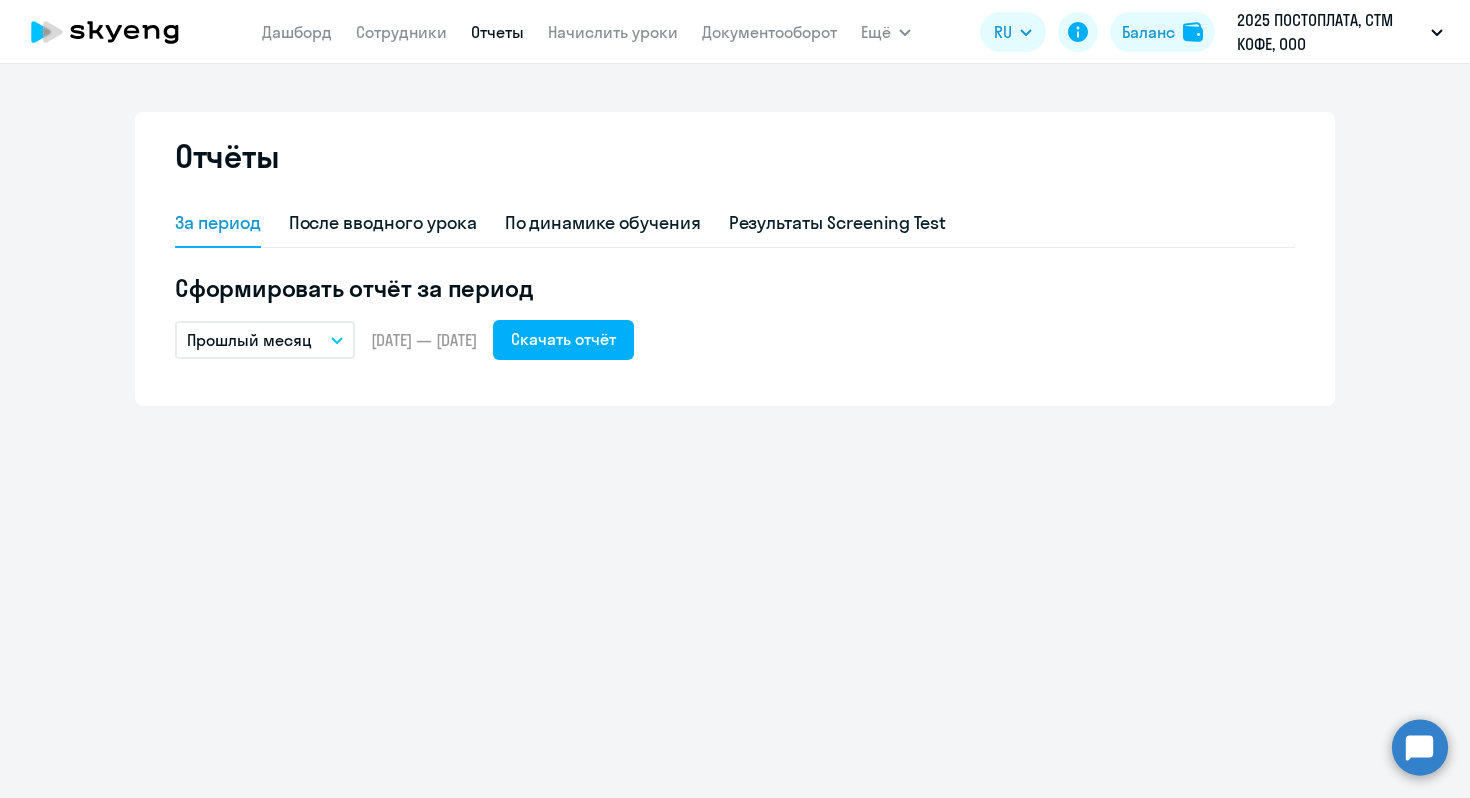 click on "[DATE] — [DATE]" 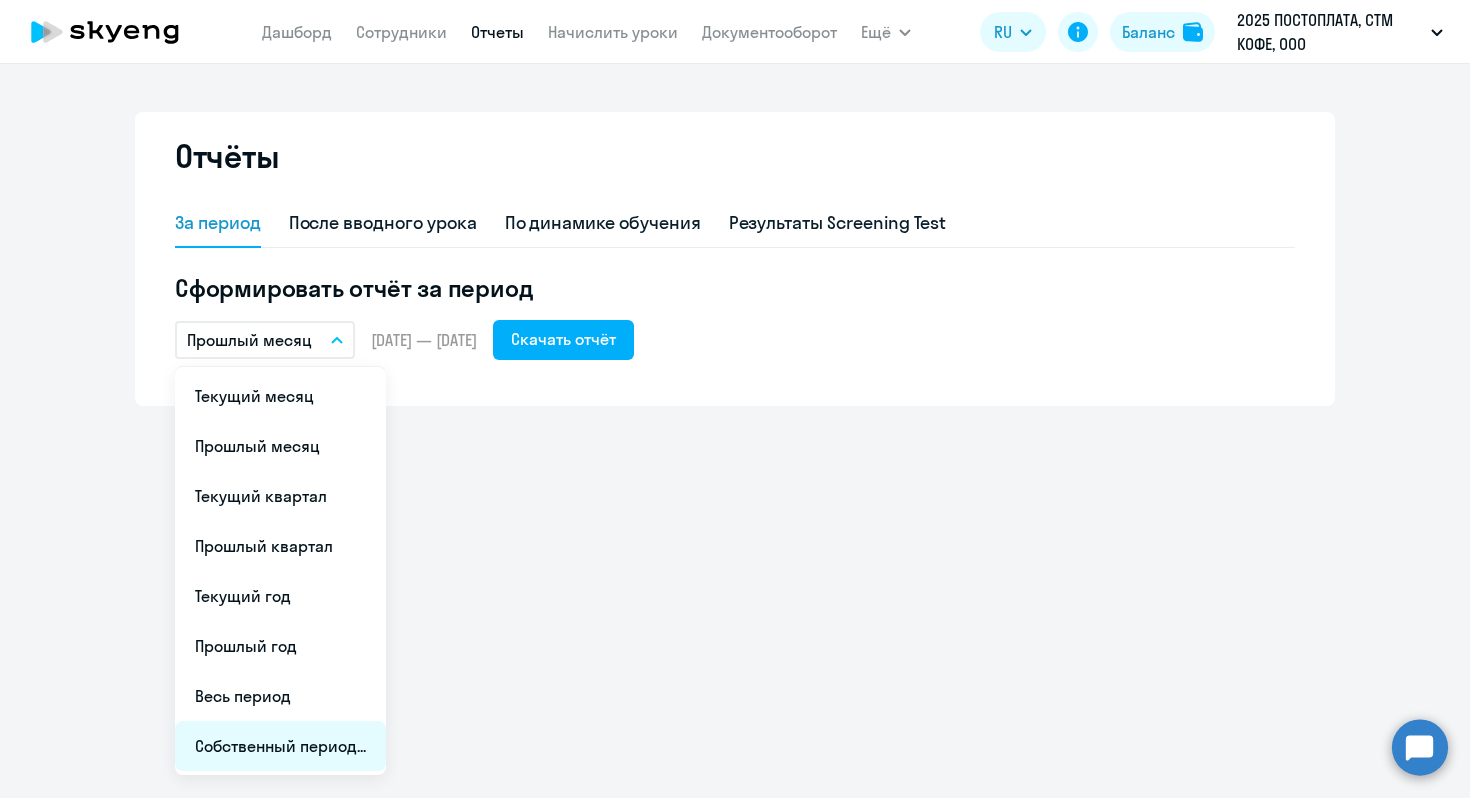 click on "Собственный период..." at bounding box center [280, 746] 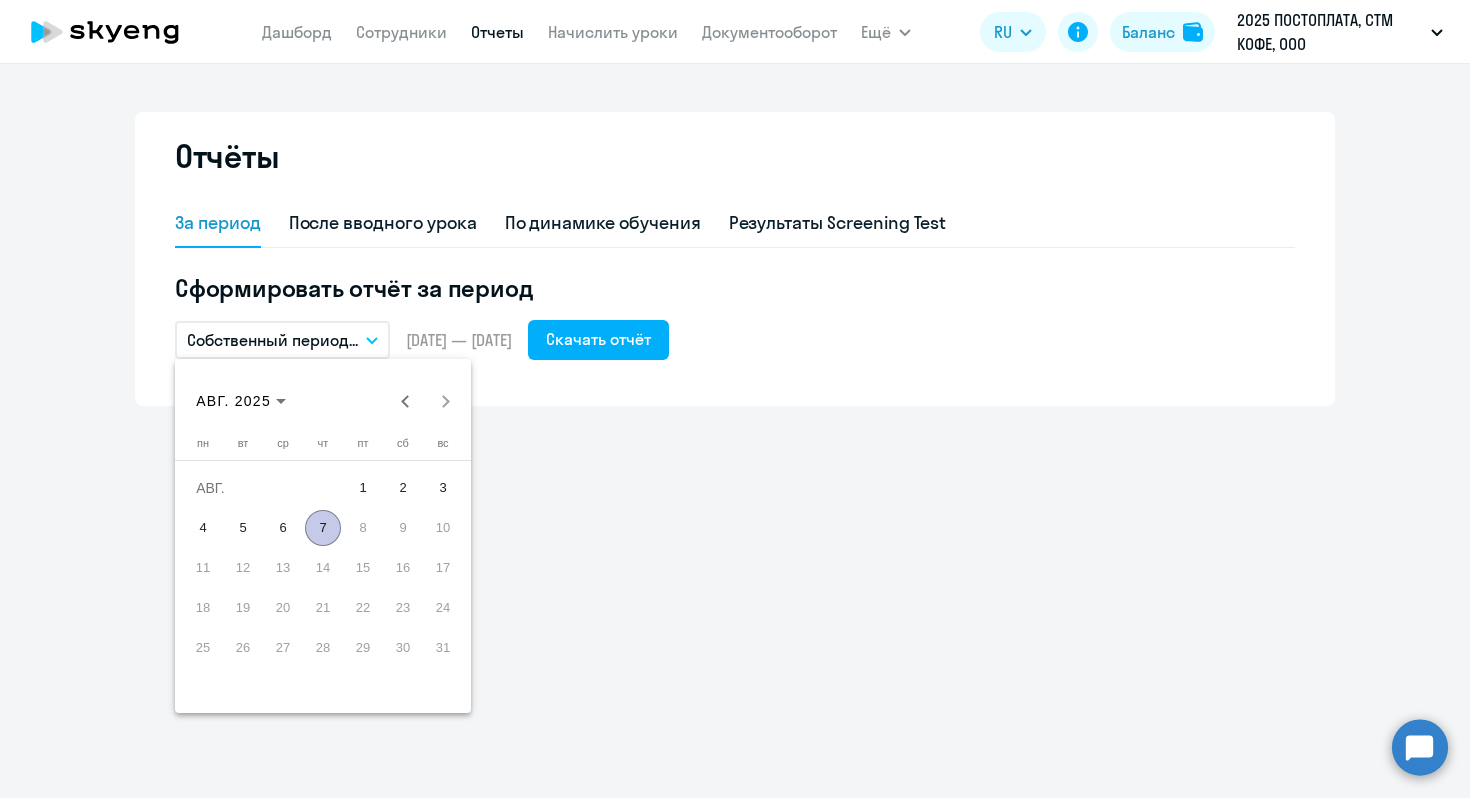 click on "1" at bounding box center (363, 488) 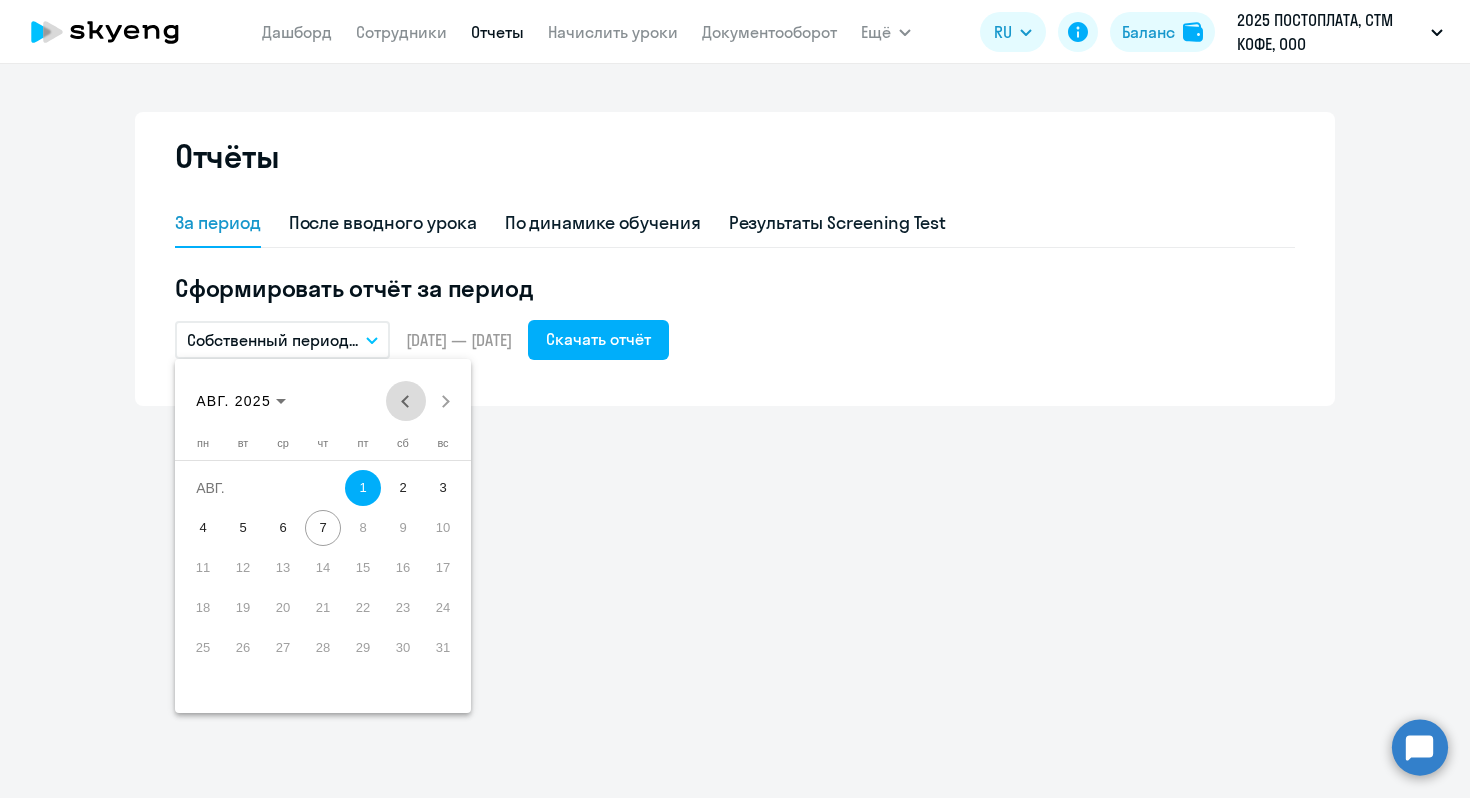 click at bounding box center (406, 401) 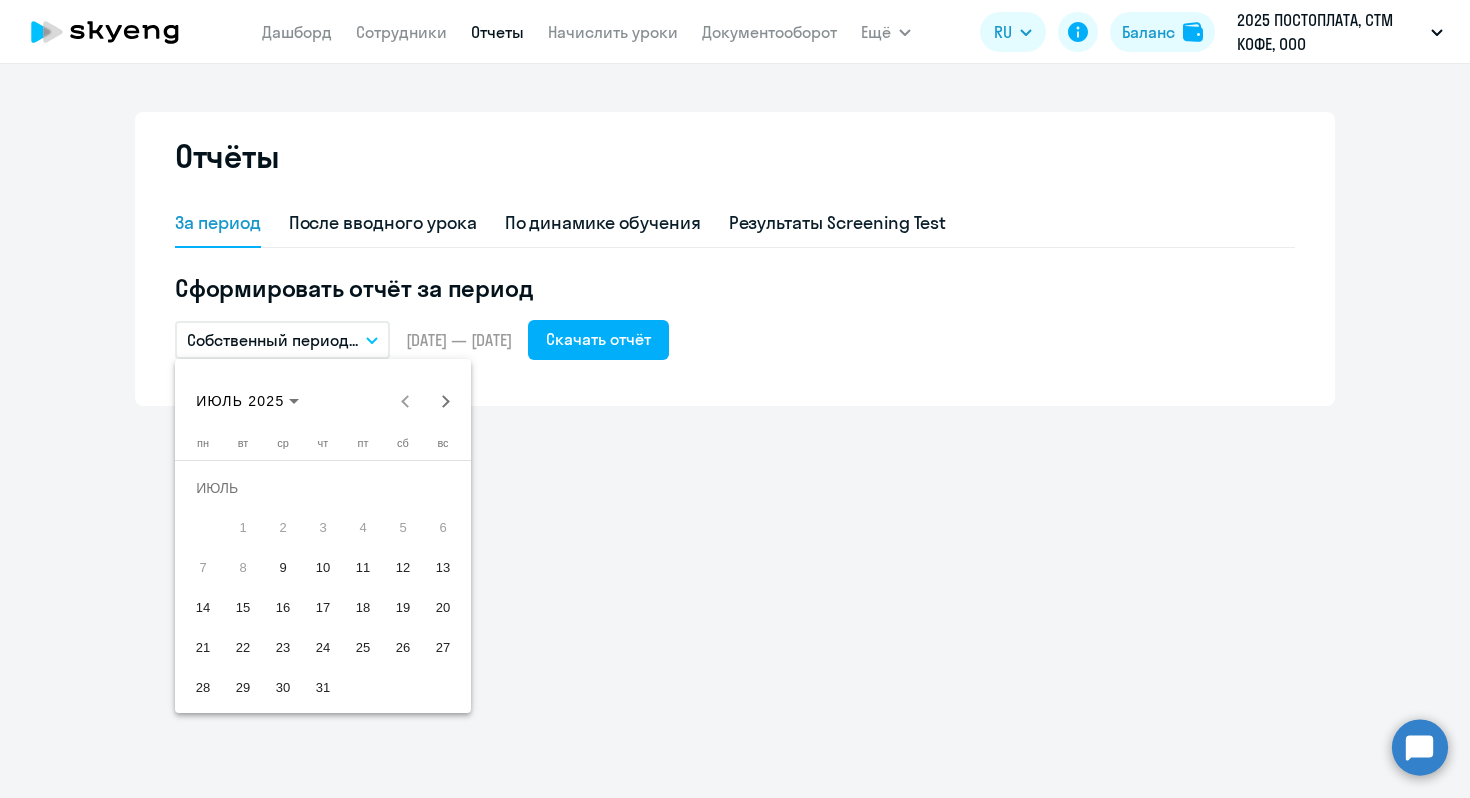 click on "1" at bounding box center [243, 528] 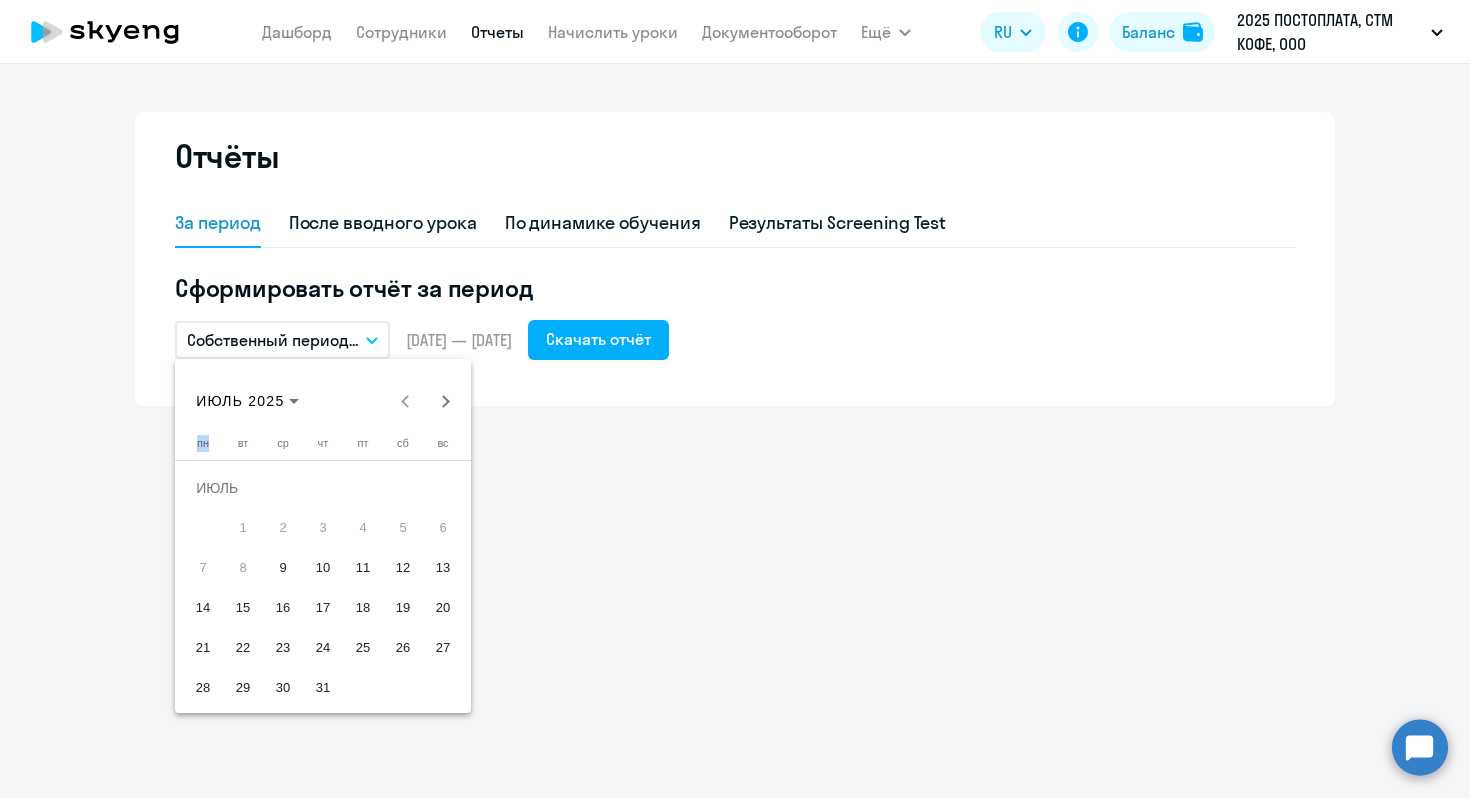 click on "[MONTH] [YEAR] [MONTH] [YEAR]" at bounding box center (323, 401) 